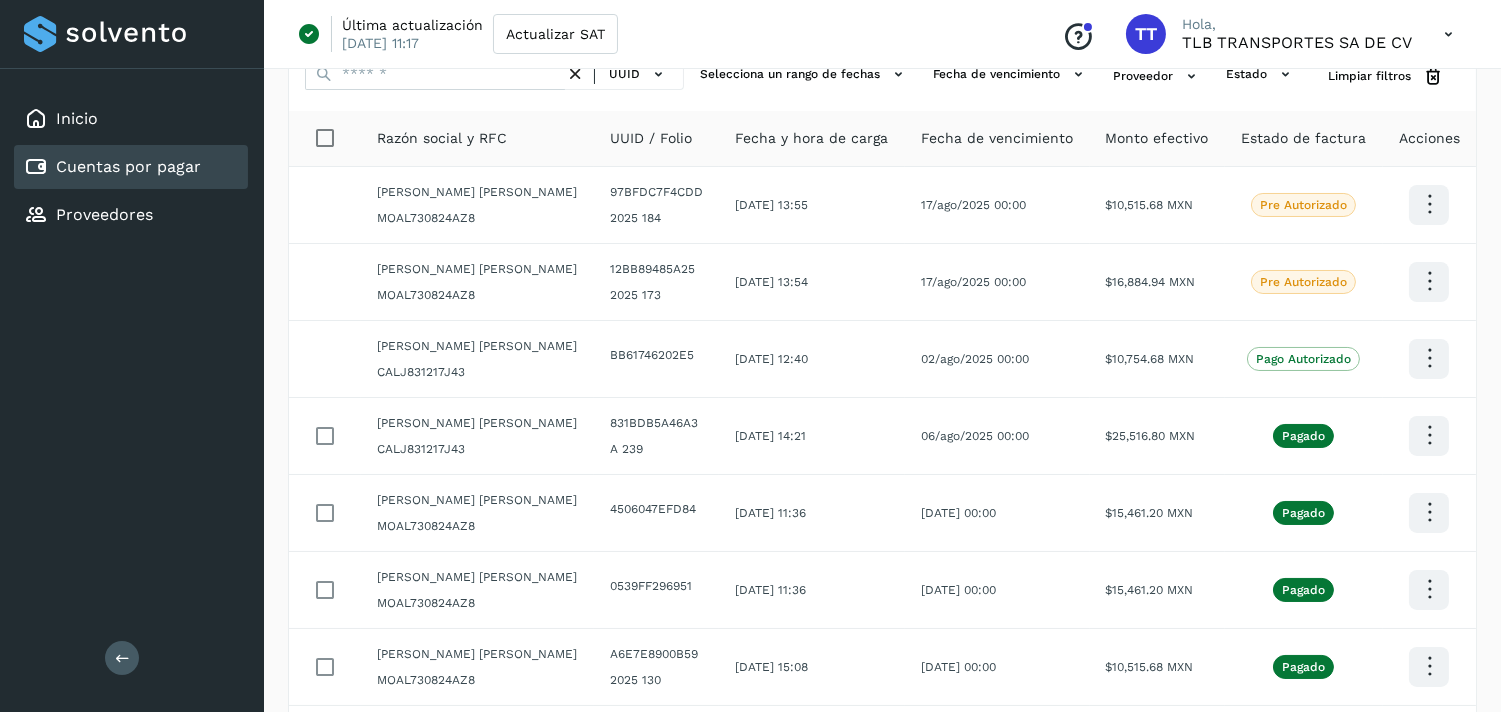 scroll, scrollTop: 0, scrollLeft: 0, axis: both 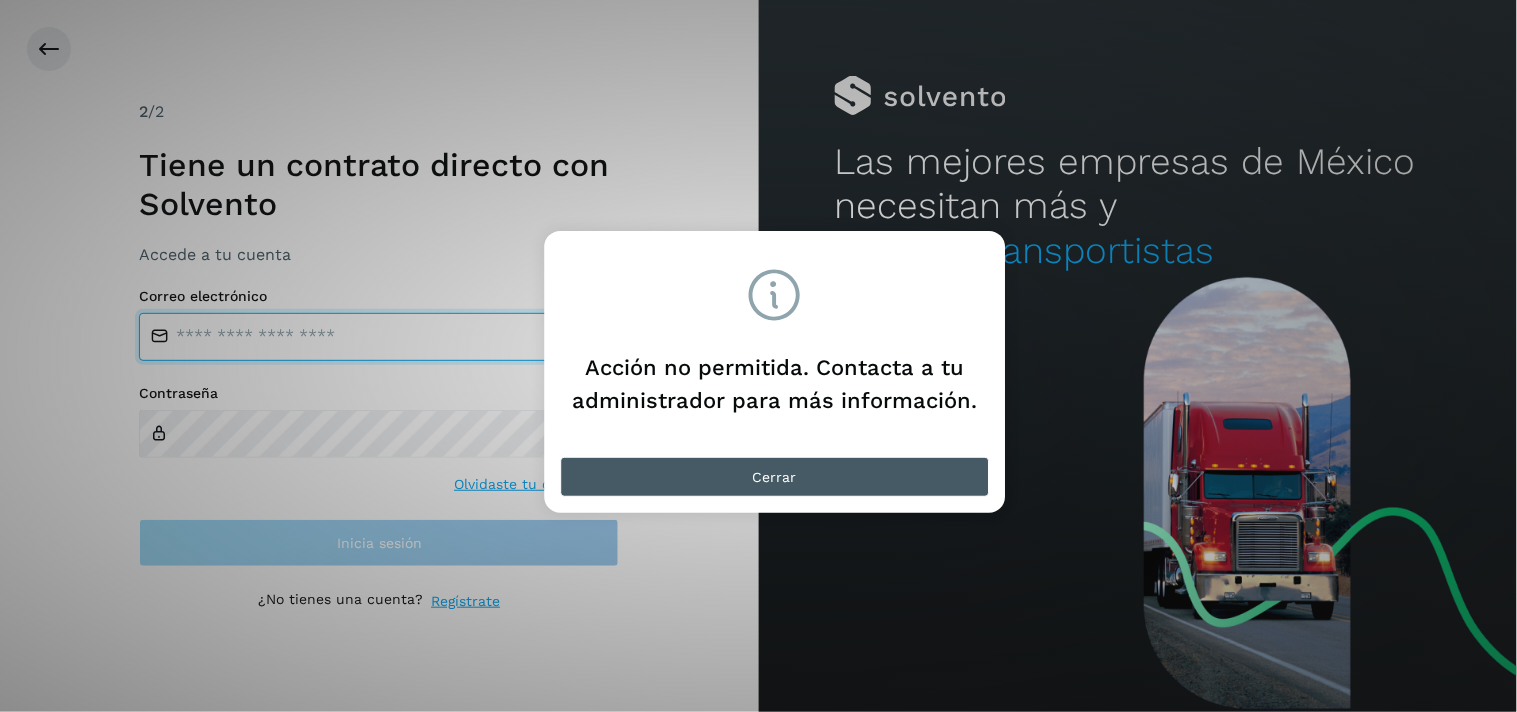 type on "**********" 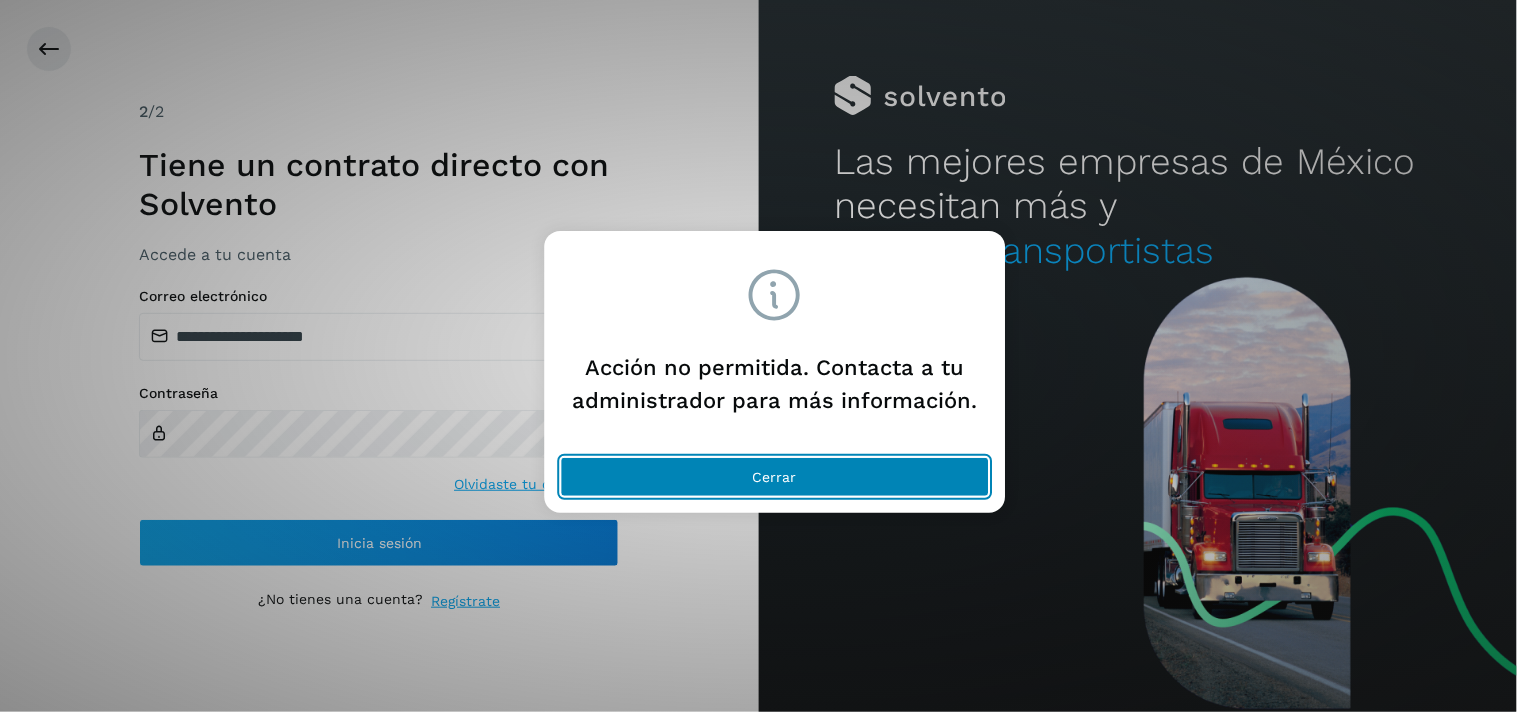 click on "Cerrar" 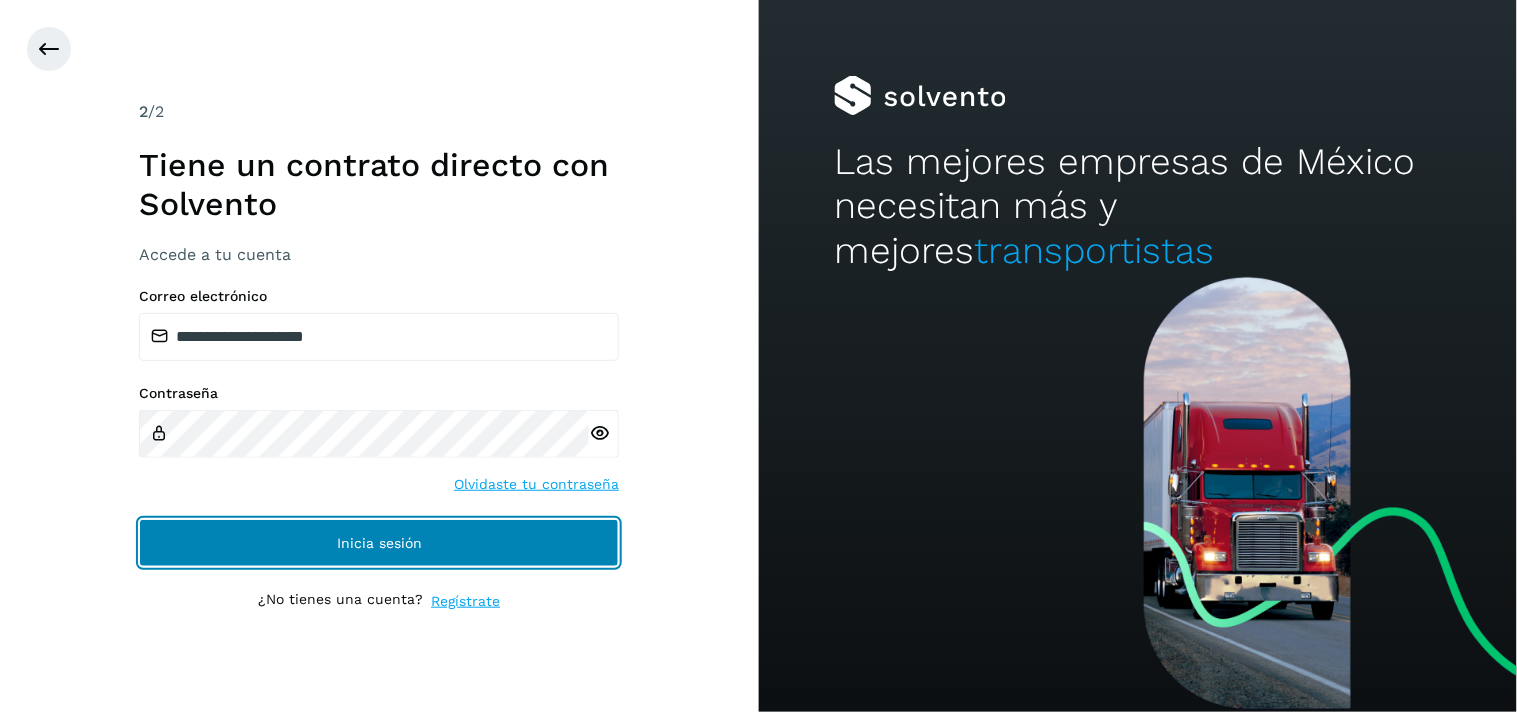 click on "Inicia sesión" 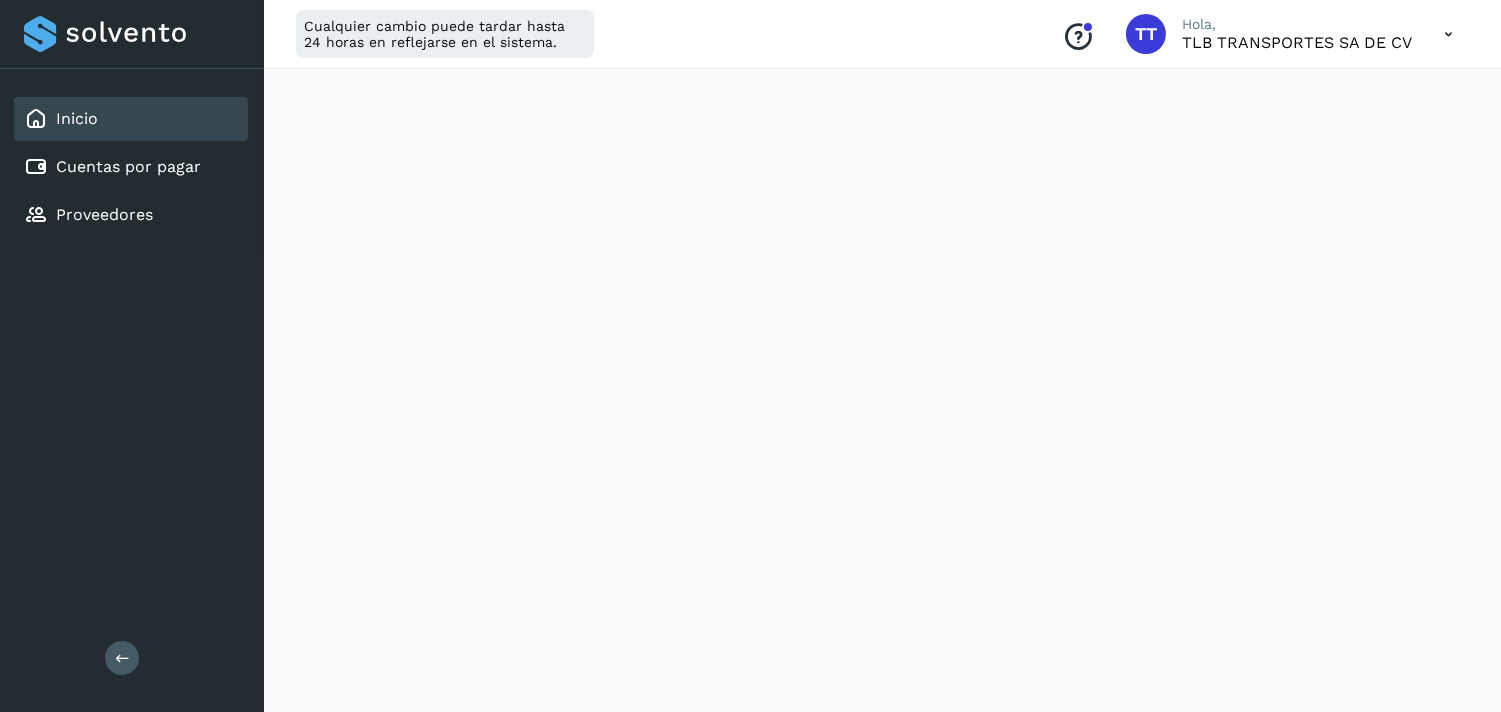 scroll, scrollTop: 0, scrollLeft: 0, axis: both 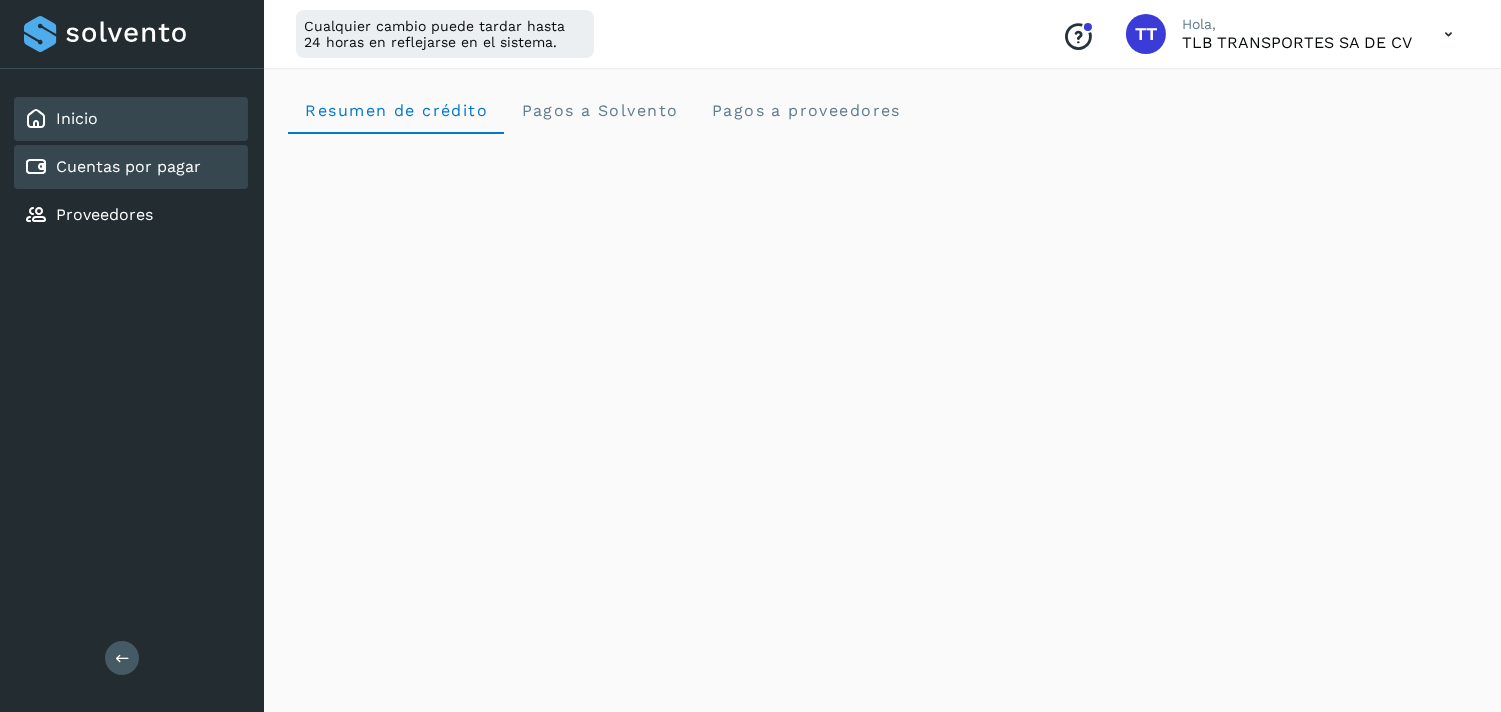 click on "Cuentas por pagar" at bounding box center [128, 166] 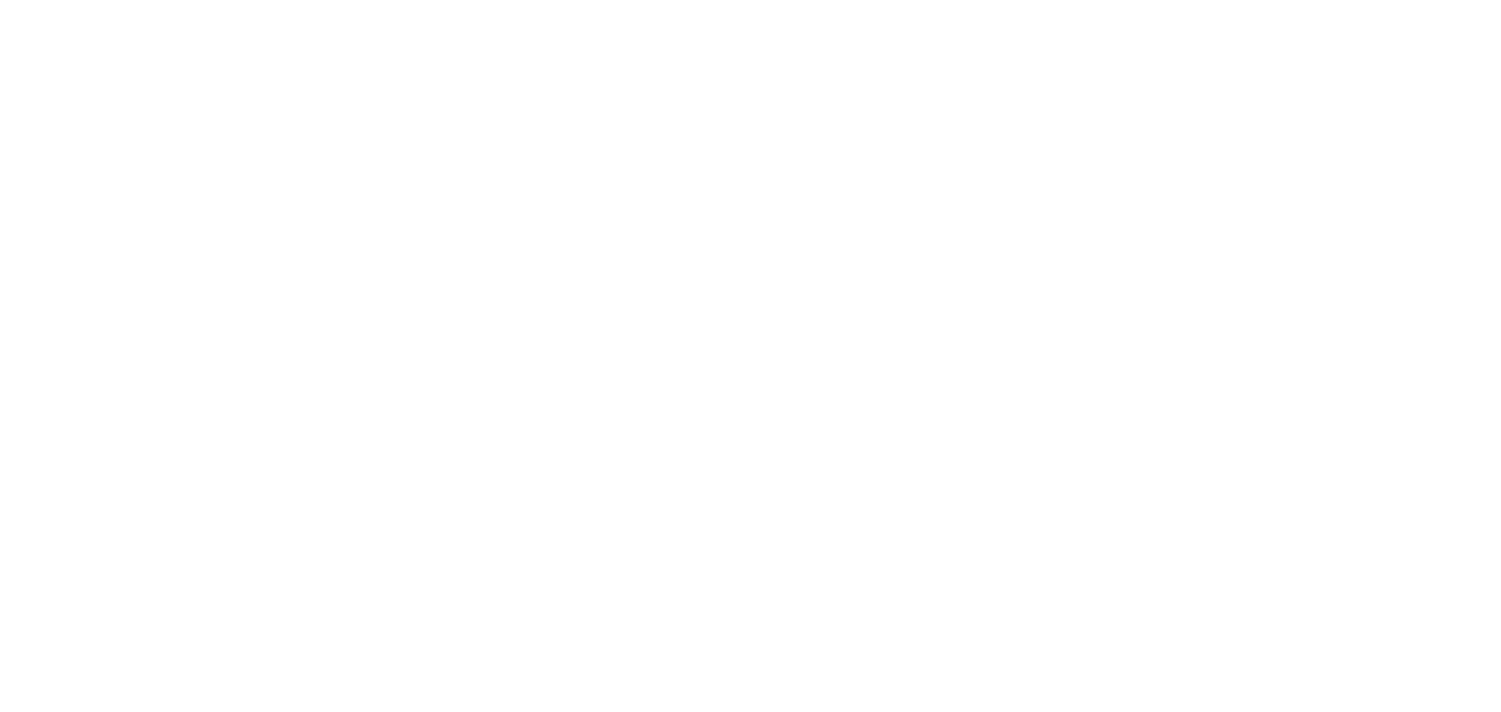 scroll, scrollTop: 0, scrollLeft: 0, axis: both 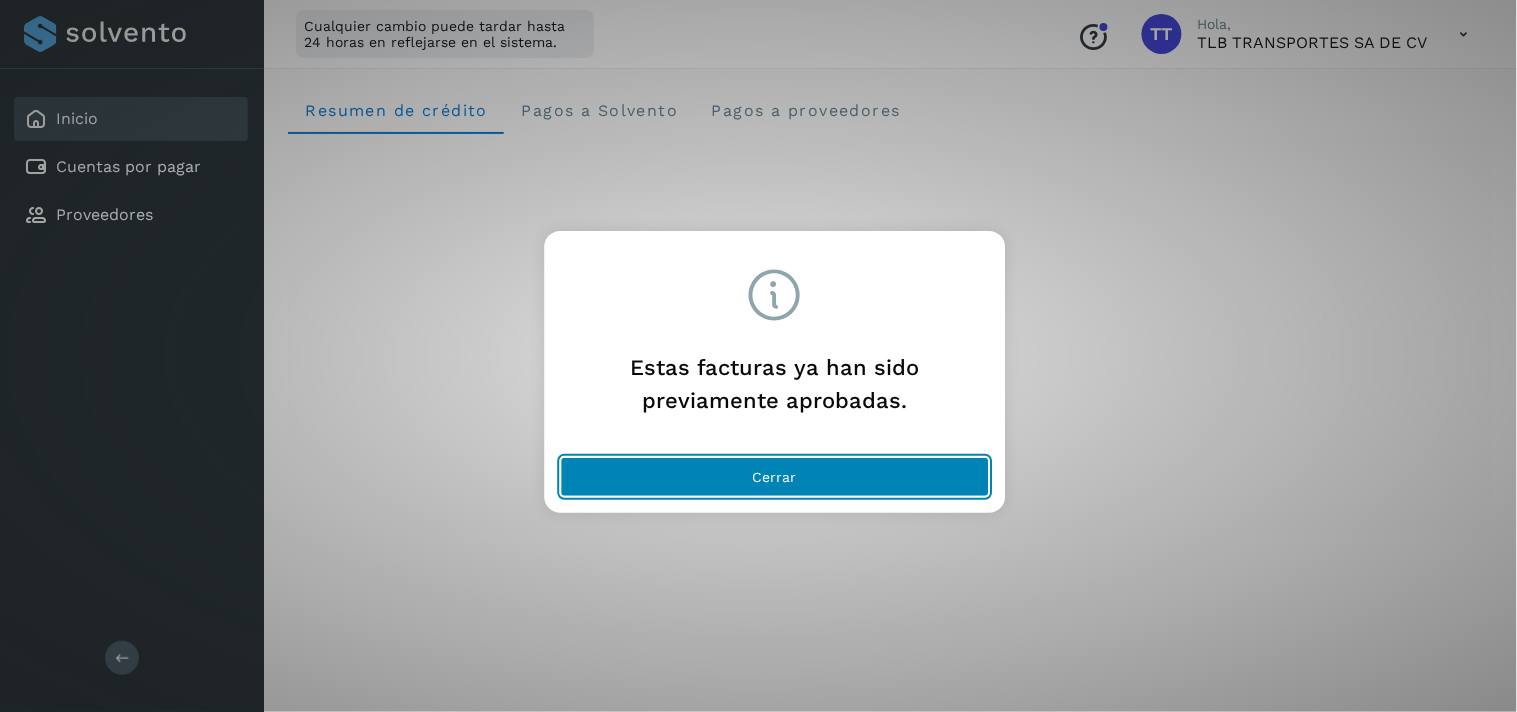 click on "Cerrar" 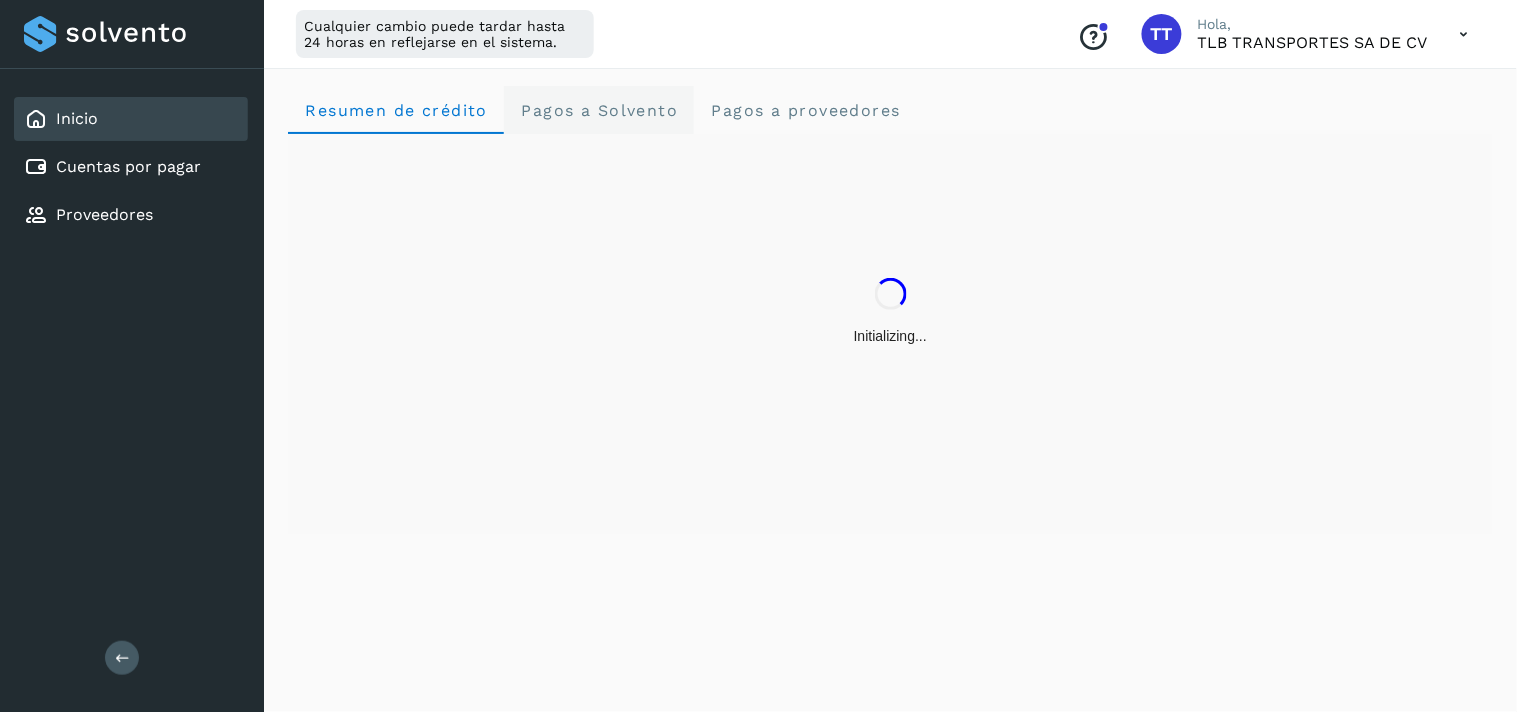 click on "Pagos a Solvento" 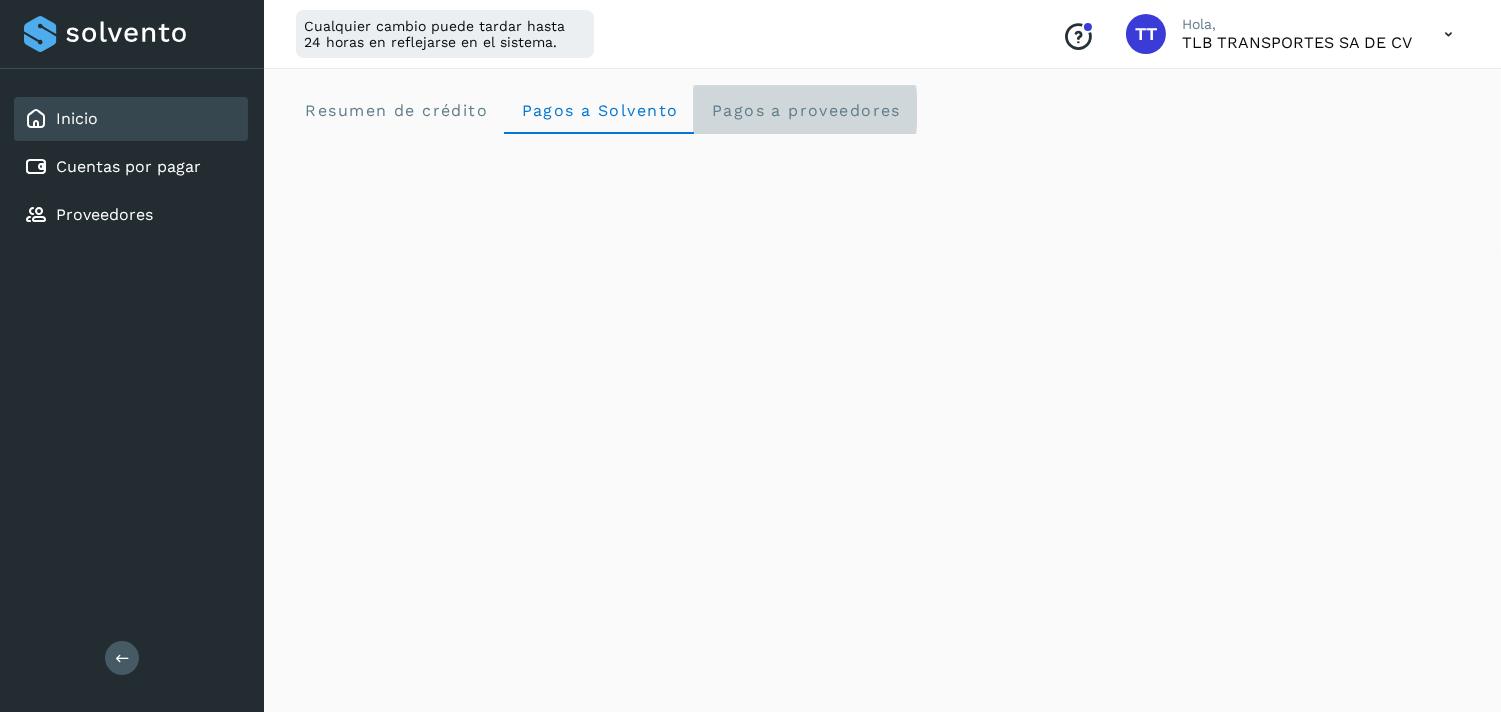click on "Pagos a proveedores" 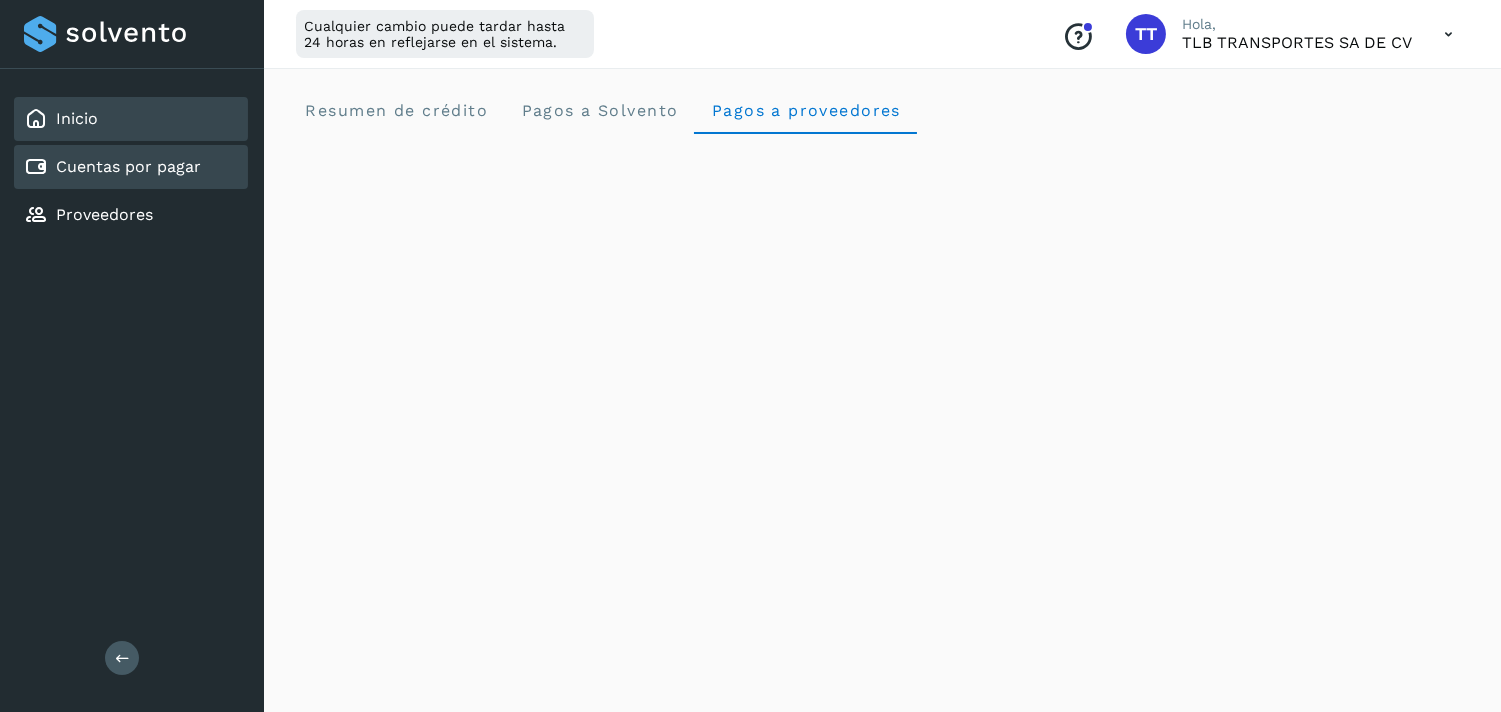 click on "Cuentas por pagar" at bounding box center (128, 166) 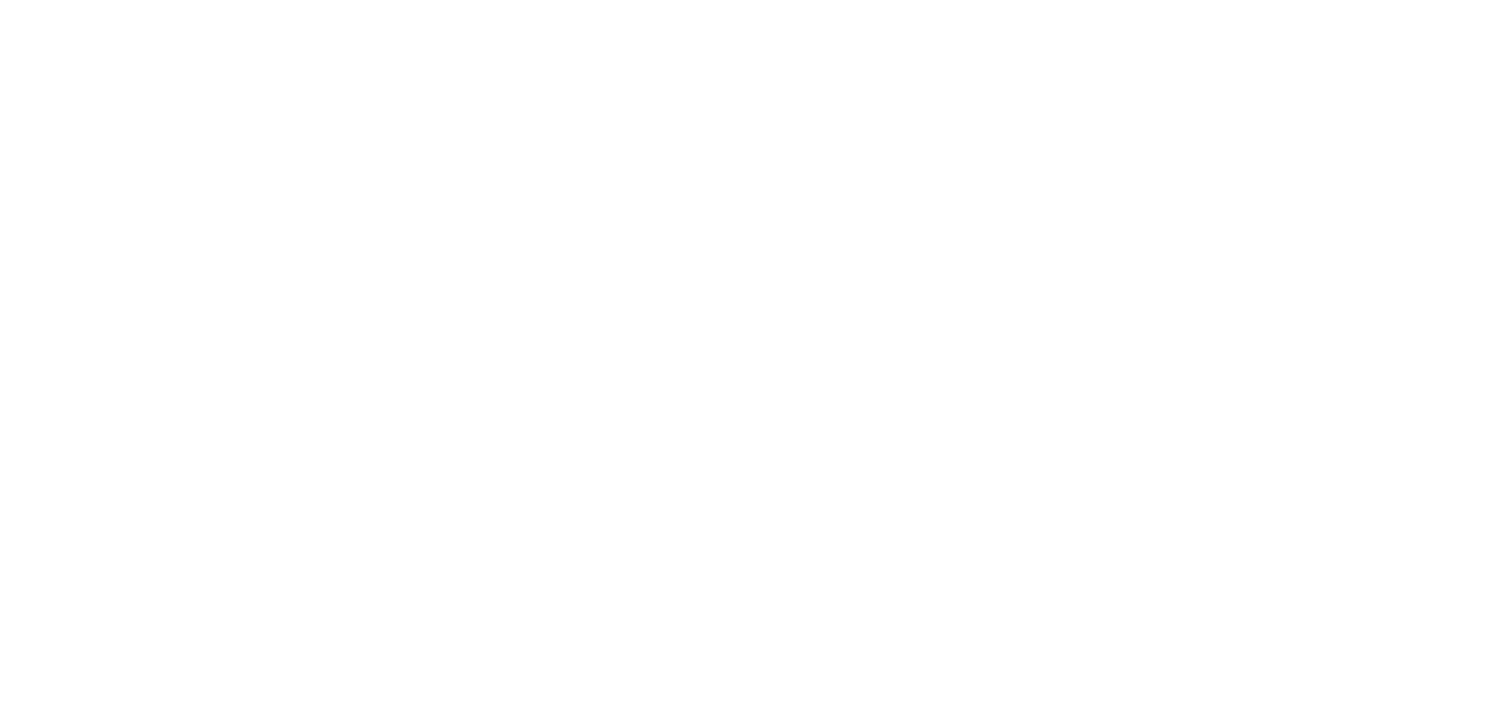 scroll, scrollTop: 0, scrollLeft: 0, axis: both 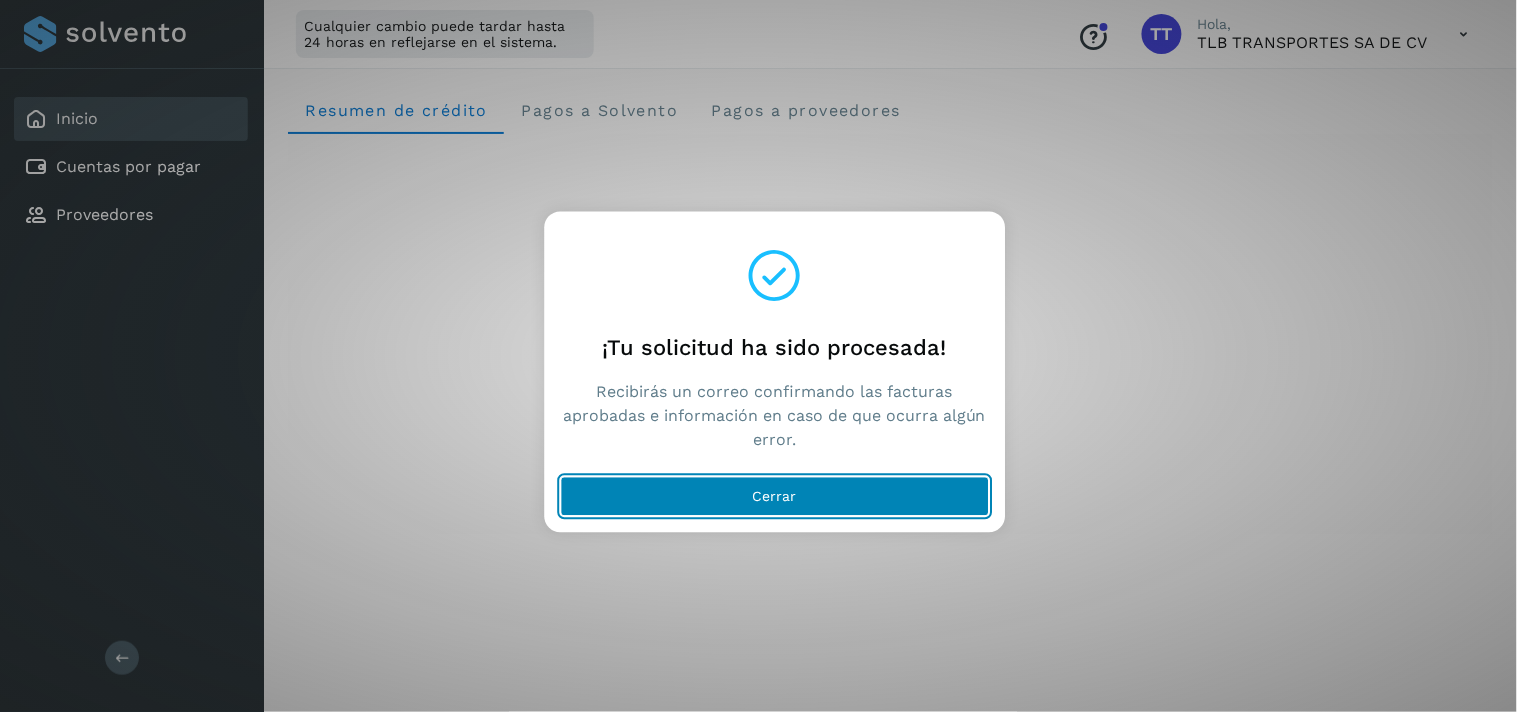 click on "Cerrar" 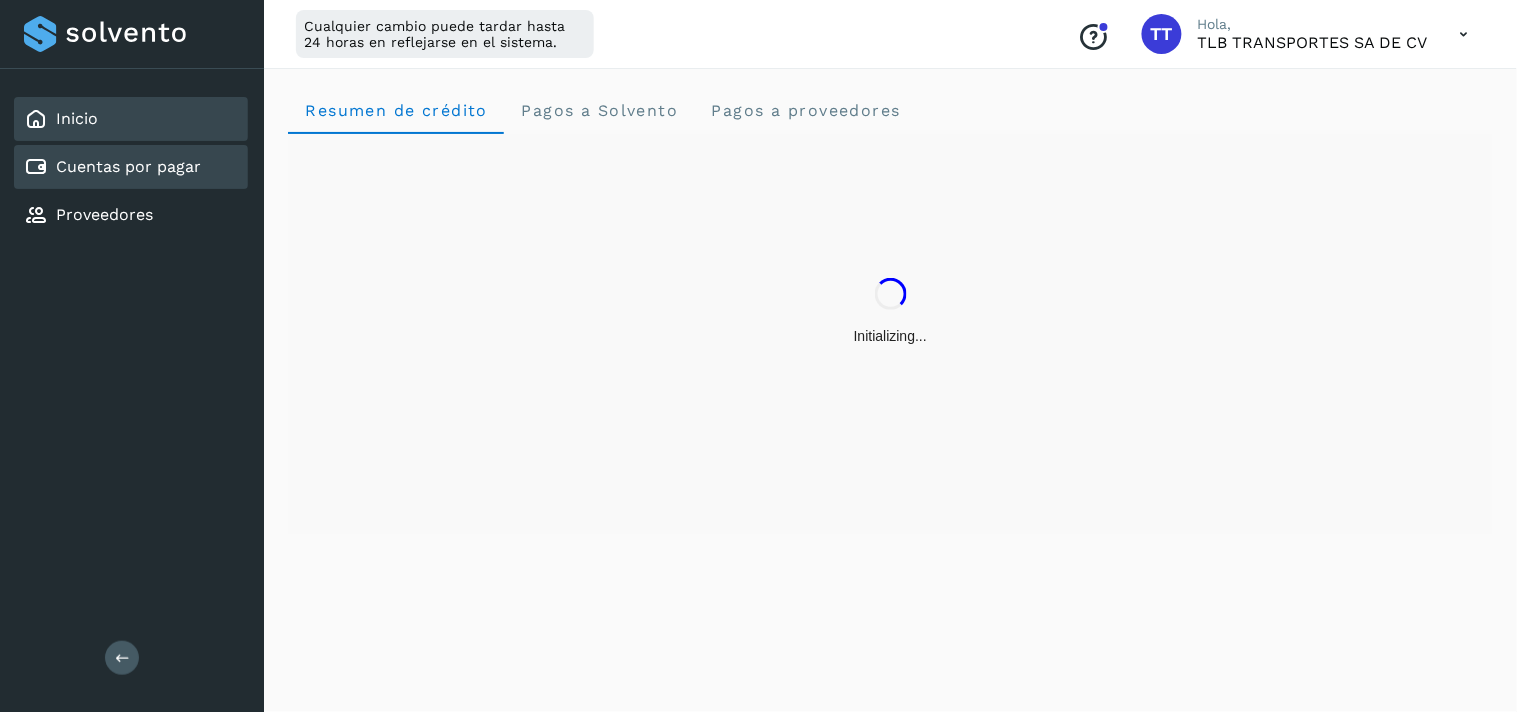 click on "Cuentas por pagar" 